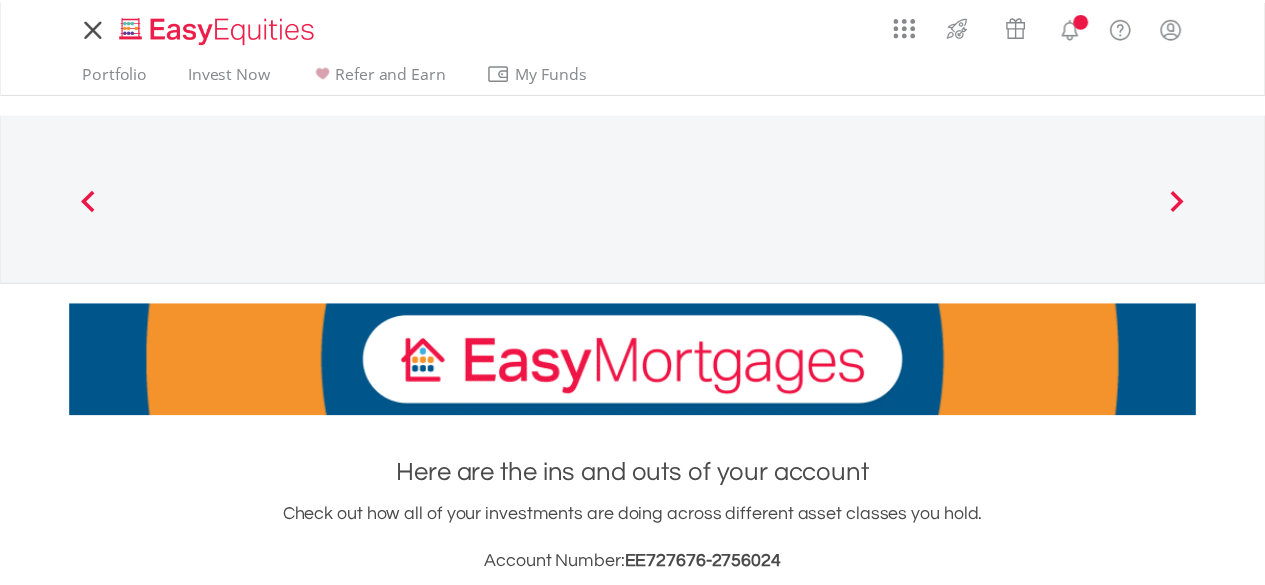 scroll, scrollTop: 0, scrollLeft: 0, axis: both 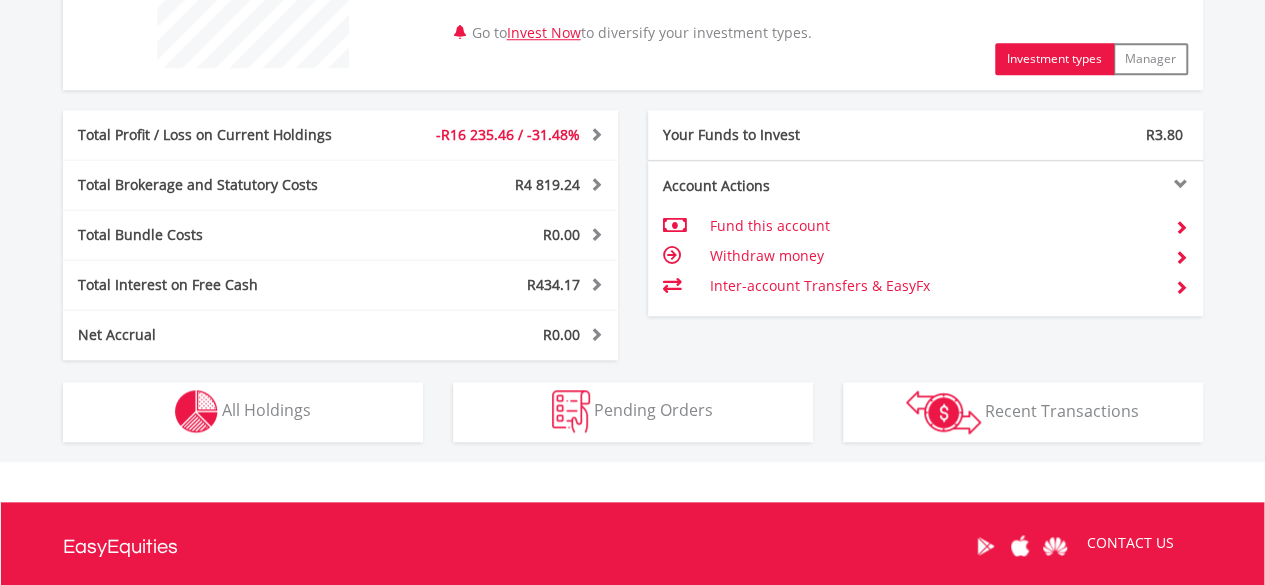 drag, startPoint x: 1272, startPoint y: 69, endPoint x: 1270, endPoint y: 385, distance: 316.00632 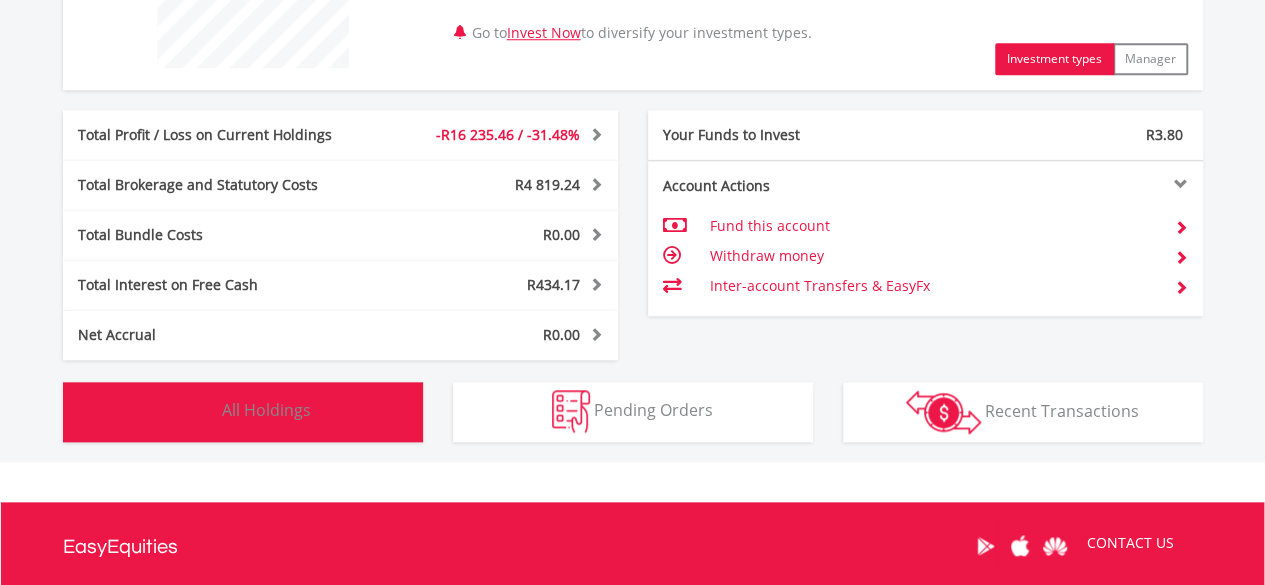 click on "Holdings
All Holdings" at bounding box center (243, 412) 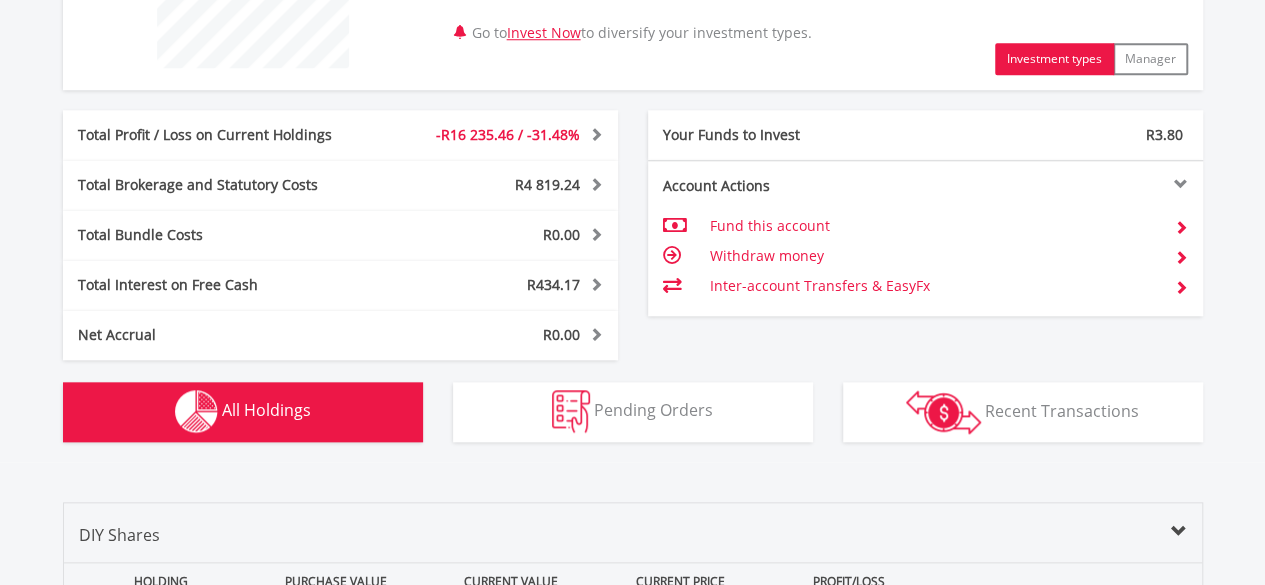 scroll, scrollTop: 1402, scrollLeft: 0, axis: vertical 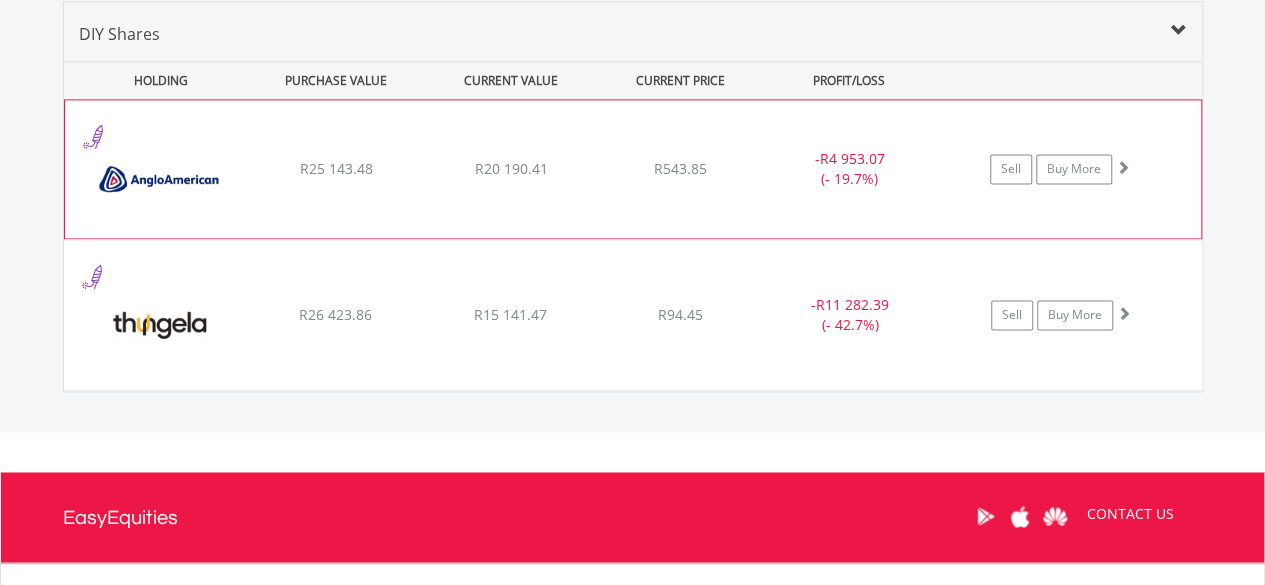 click on "﻿
Anglo American PLC
R25 143.48
R20 190.41
R543.85
-  R4 953.07 (- 19.7%)
Sell
Buy More" at bounding box center (633, 169) 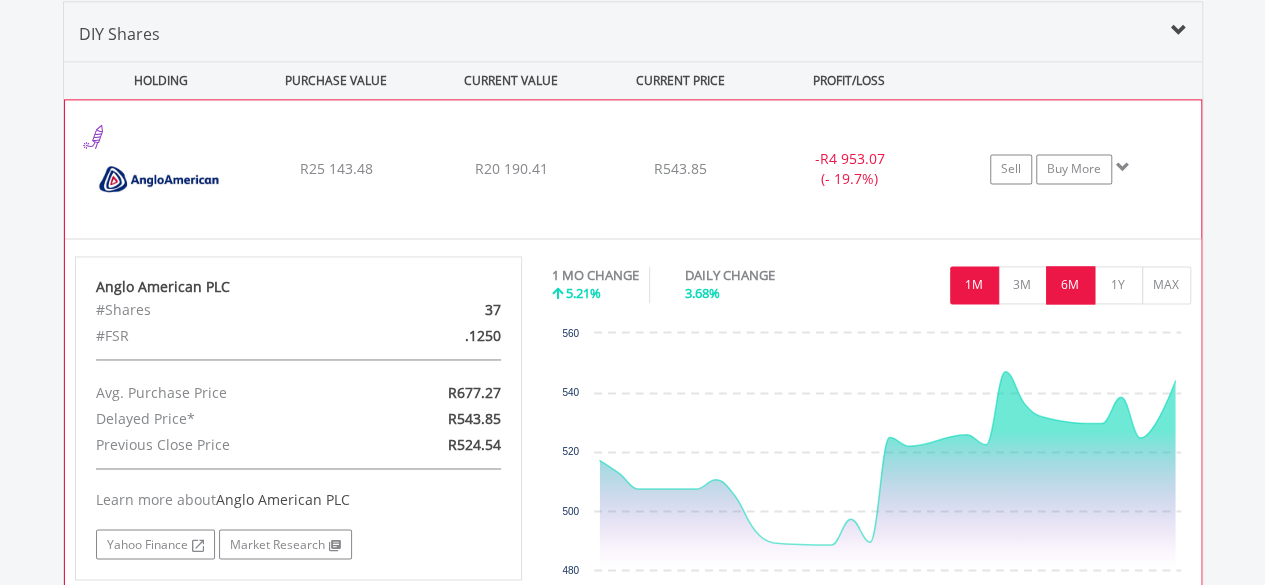 click on "6M" at bounding box center [1070, 285] 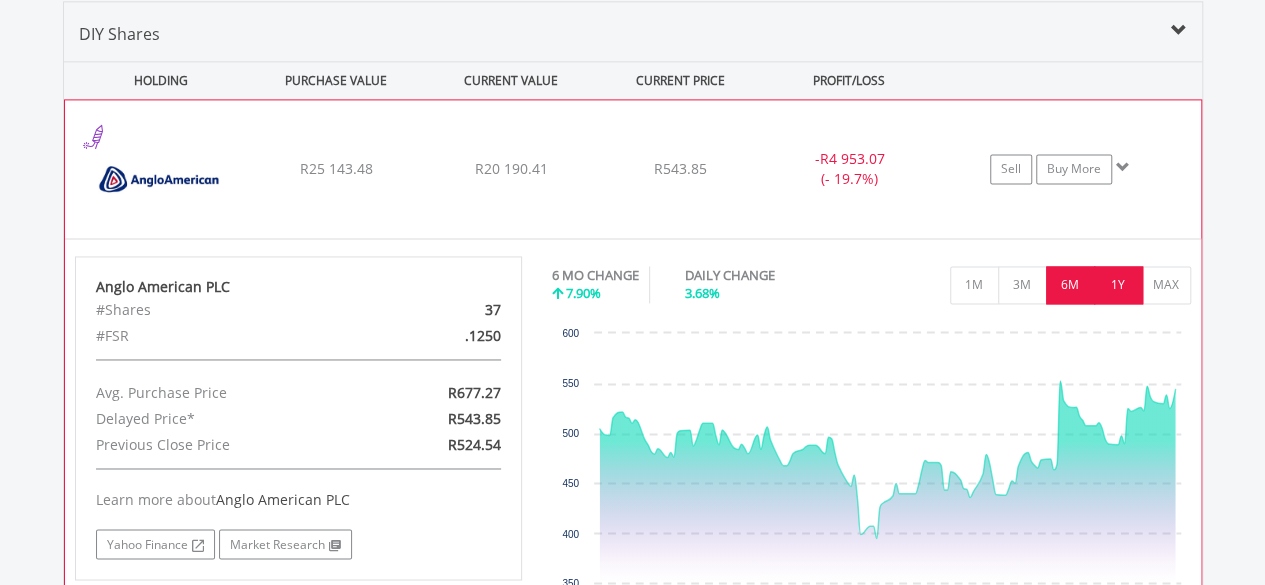 click on "1Y" at bounding box center (1118, 285) 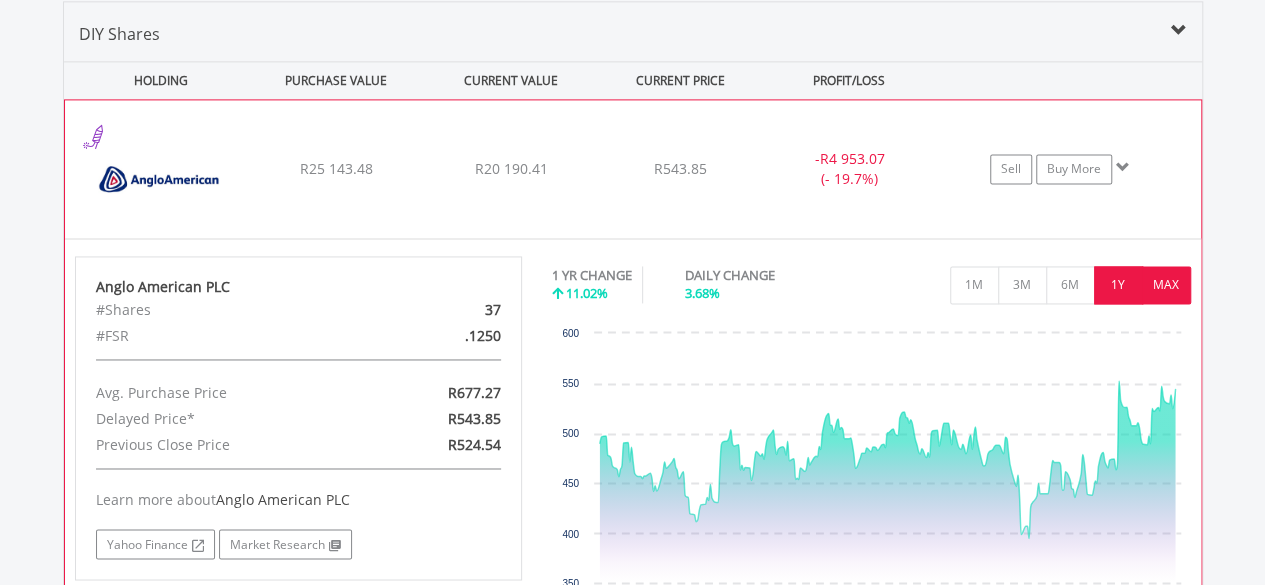 click on "MAX" at bounding box center (1166, 285) 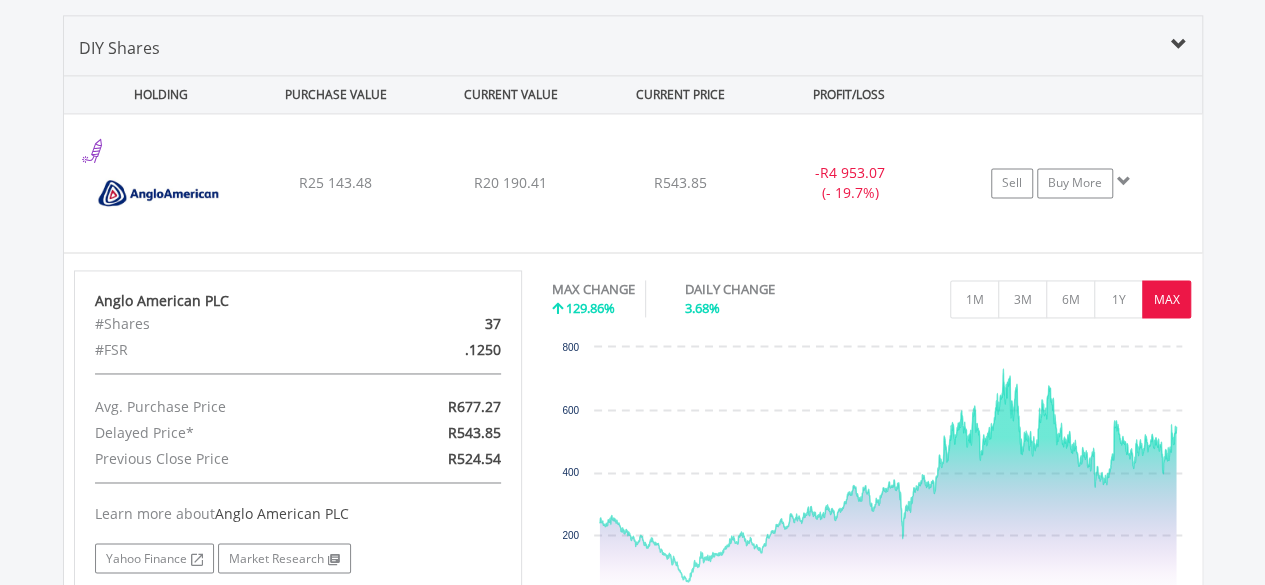scroll, scrollTop: 1247, scrollLeft: 0, axis: vertical 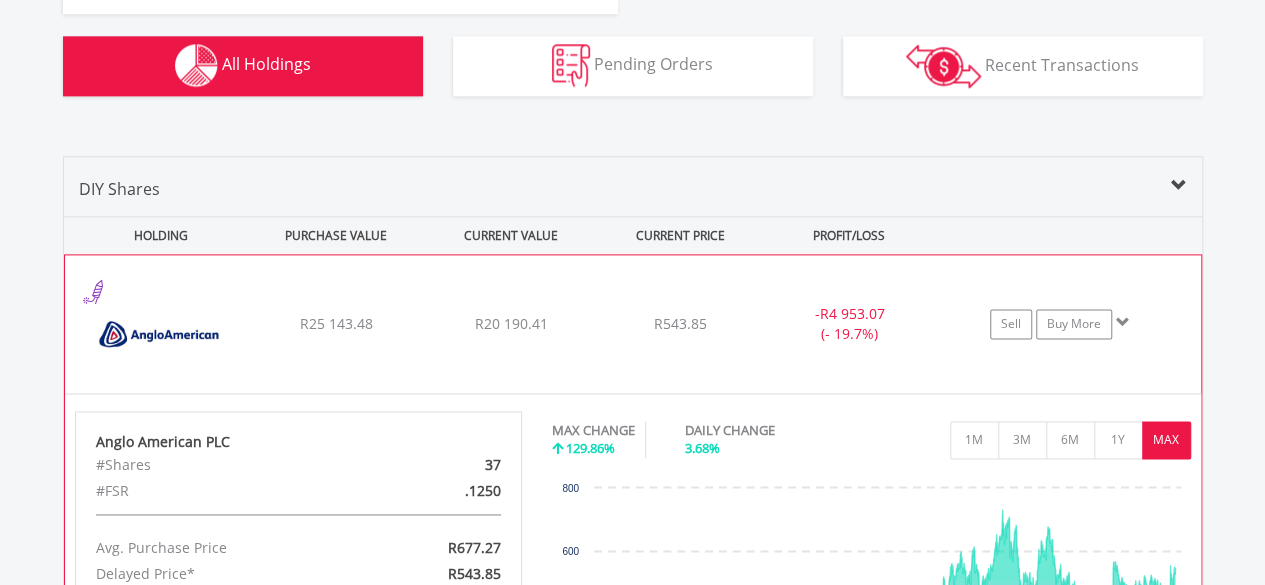 click on "R543.85" at bounding box center [680, 324] 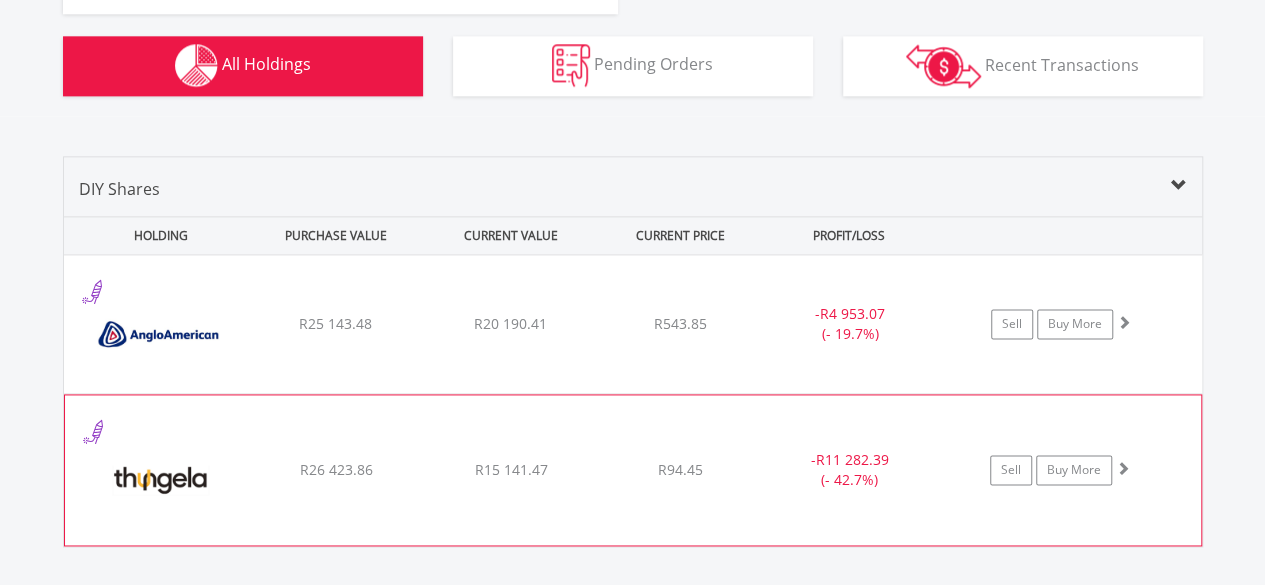 click on "﻿
Thungela Resources Limited
R26 423.86
R15 141.47
R94.45
-  R11 282.39 (- 42.7%)
Sell
Buy More" at bounding box center (633, 324) 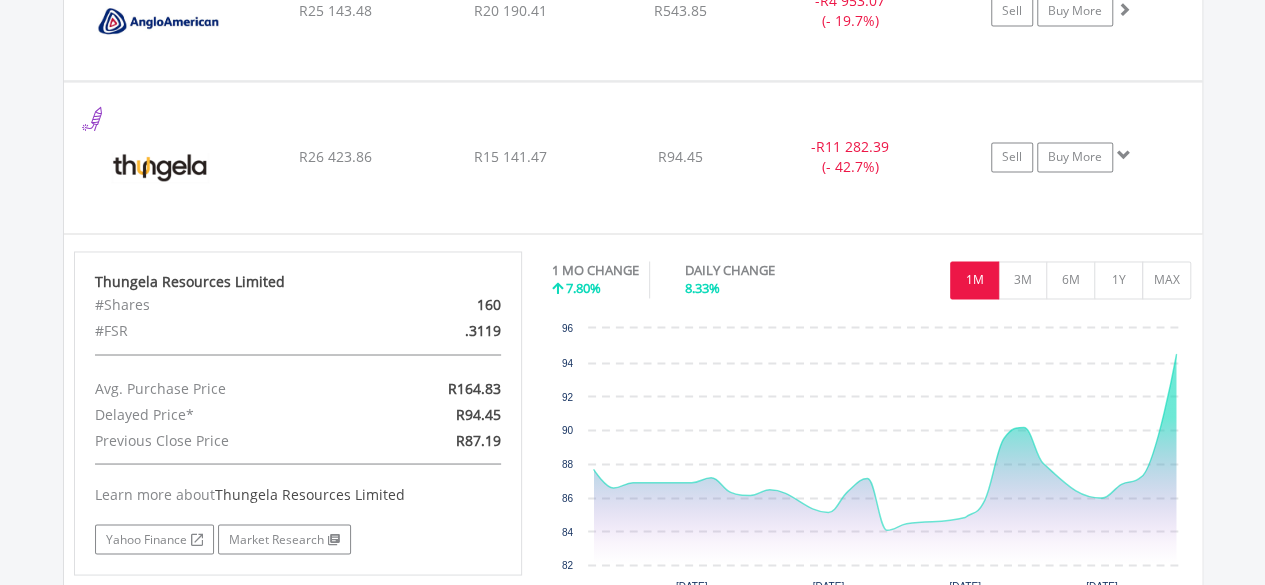 scroll, scrollTop: 1542, scrollLeft: 0, axis: vertical 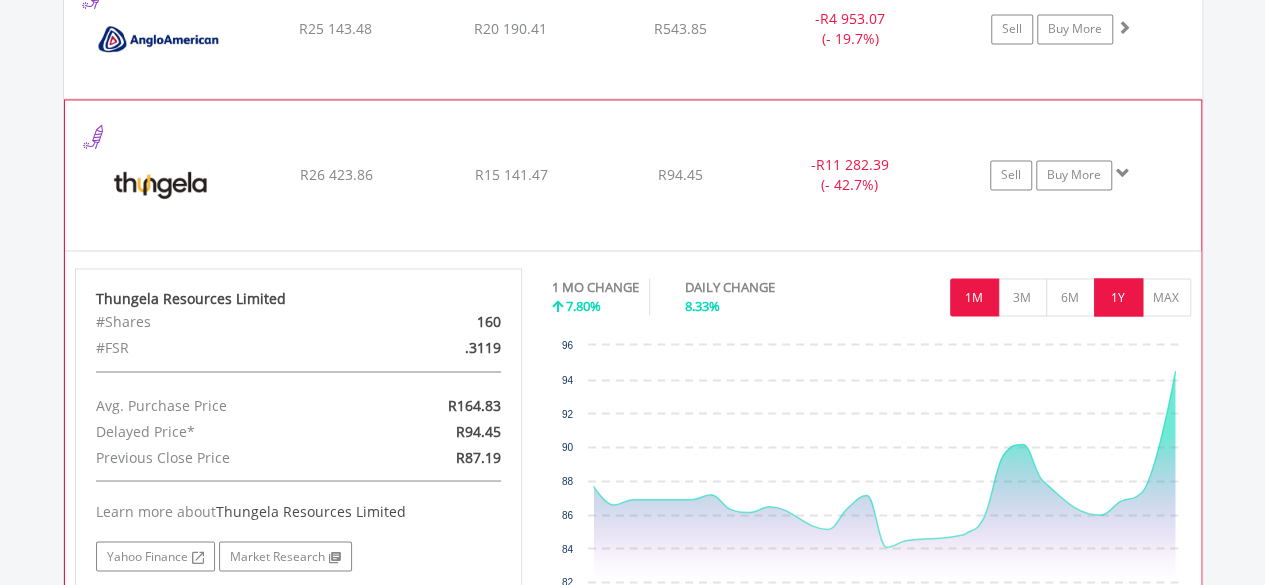 click on "1Y" at bounding box center [1118, 297] 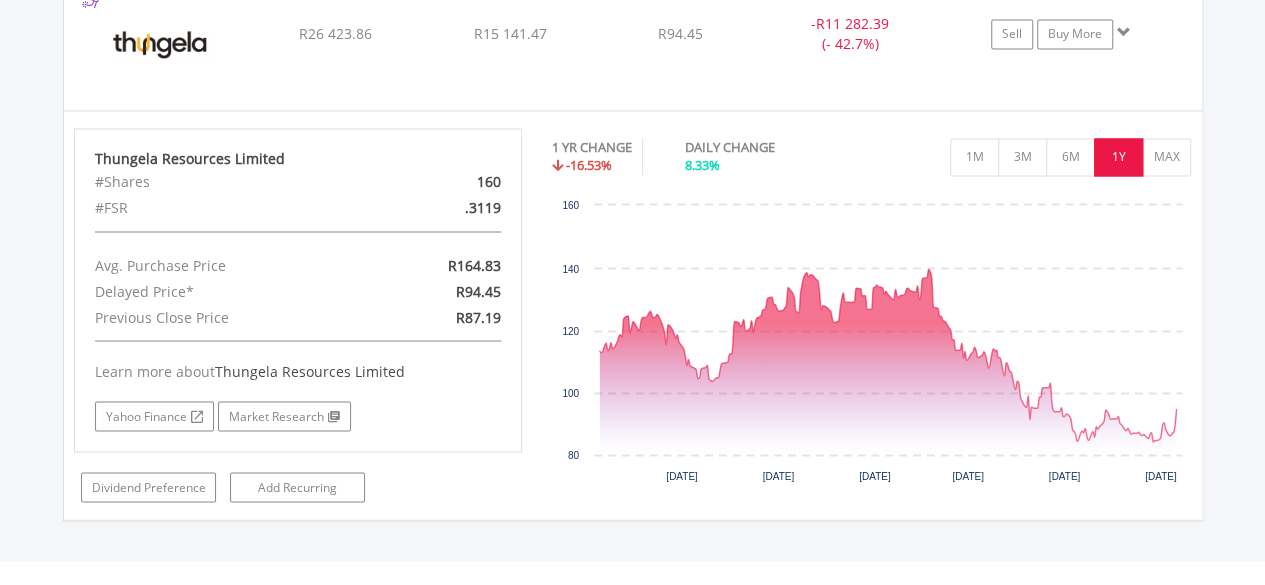 scroll, scrollTop: 1671, scrollLeft: 0, axis: vertical 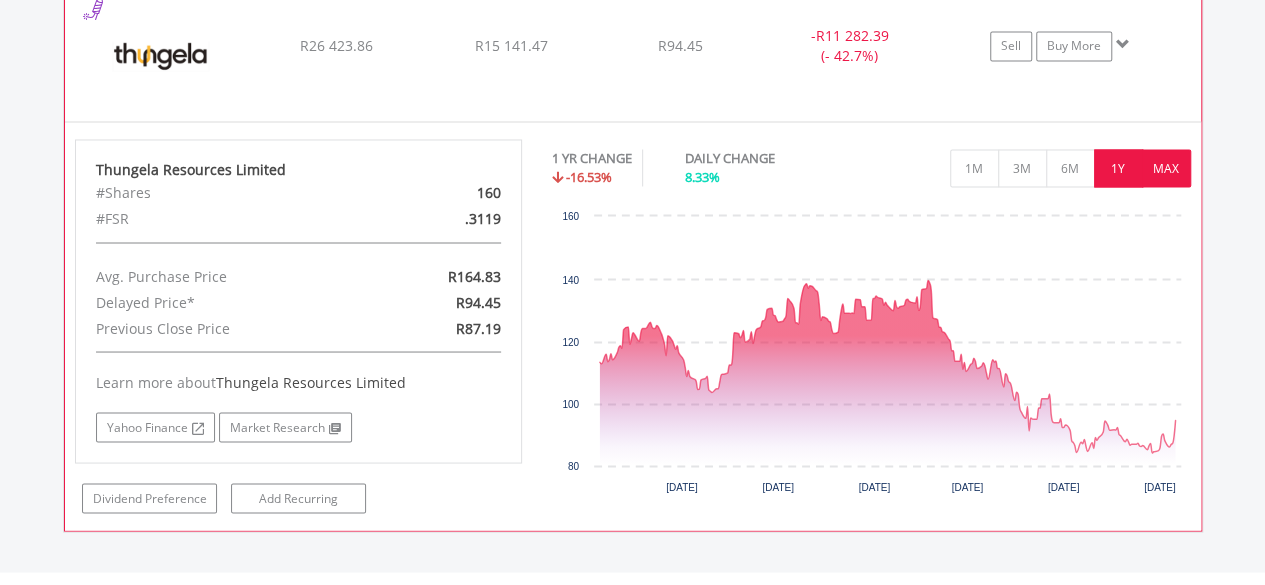 click on "MAX" at bounding box center [1166, 168] 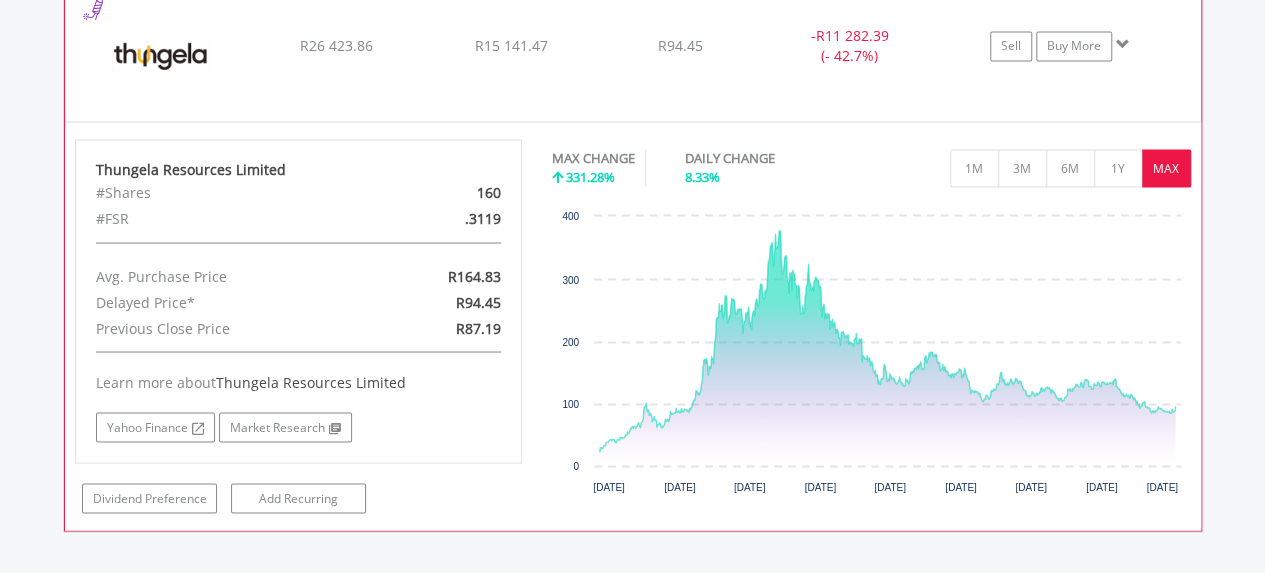 click on "﻿
Thungela Resources Limited
R26 423.86
R15 141.47
R94.45
-  R11 282.39 (- 42.7%)
Sell
Buy More" at bounding box center (633, -100) 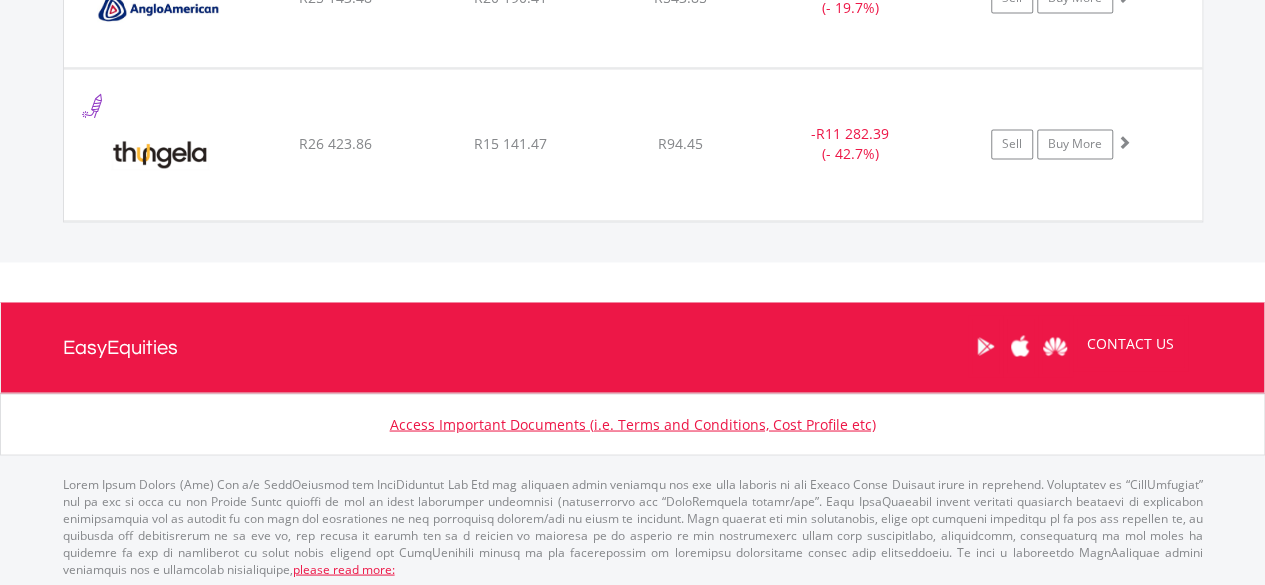 scroll, scrollTop: 1574, scrollLeft: 0, axis: vertical 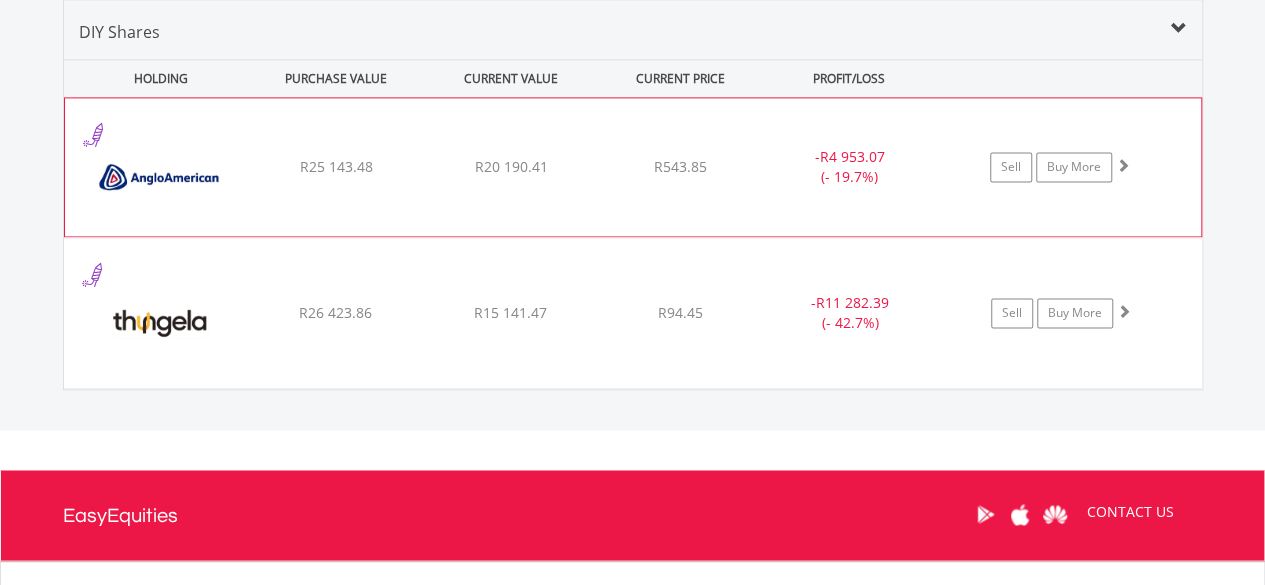 click on "R543.85" at bounding box center [680, 167] 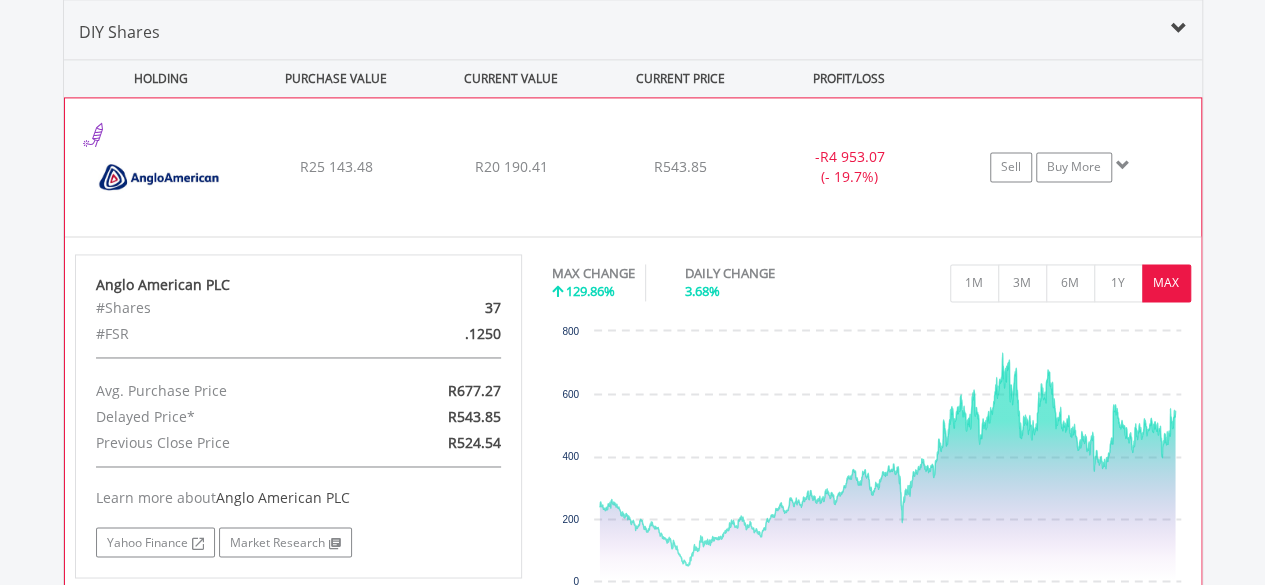 click on "R543.85" at bounding box center (680, 167) 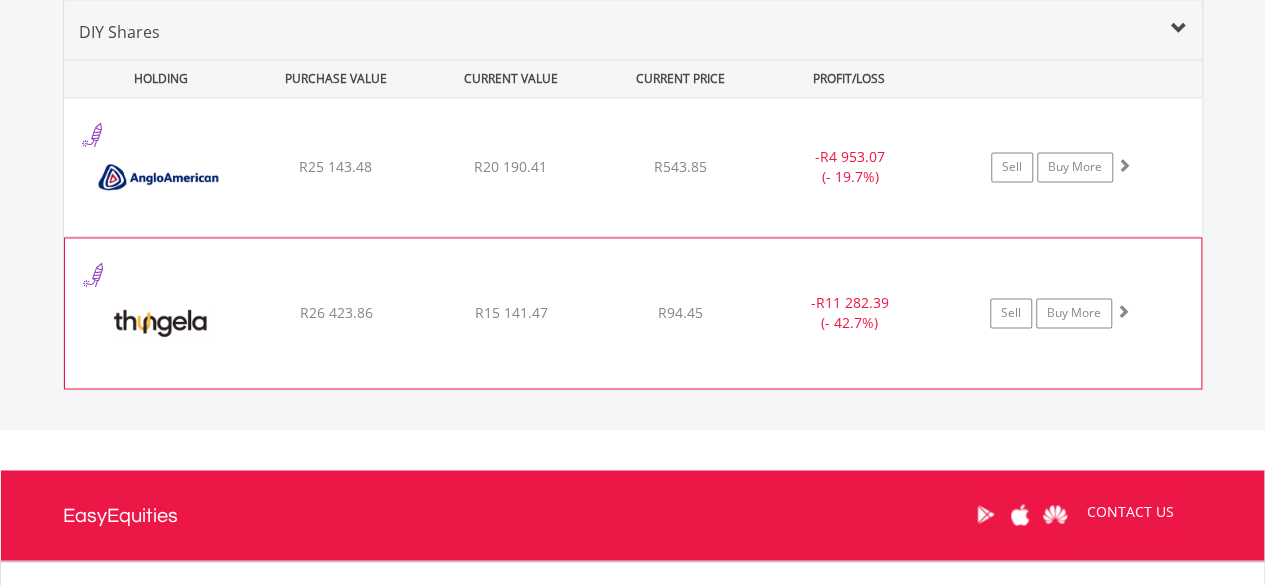 click on "﻿
Thungela Resources Limited
R26 423.86
R15 141.47
R94.45
-  R11 282.39 (- 42.7%)
Sell
Buy More" at bounding box center (633, 167) 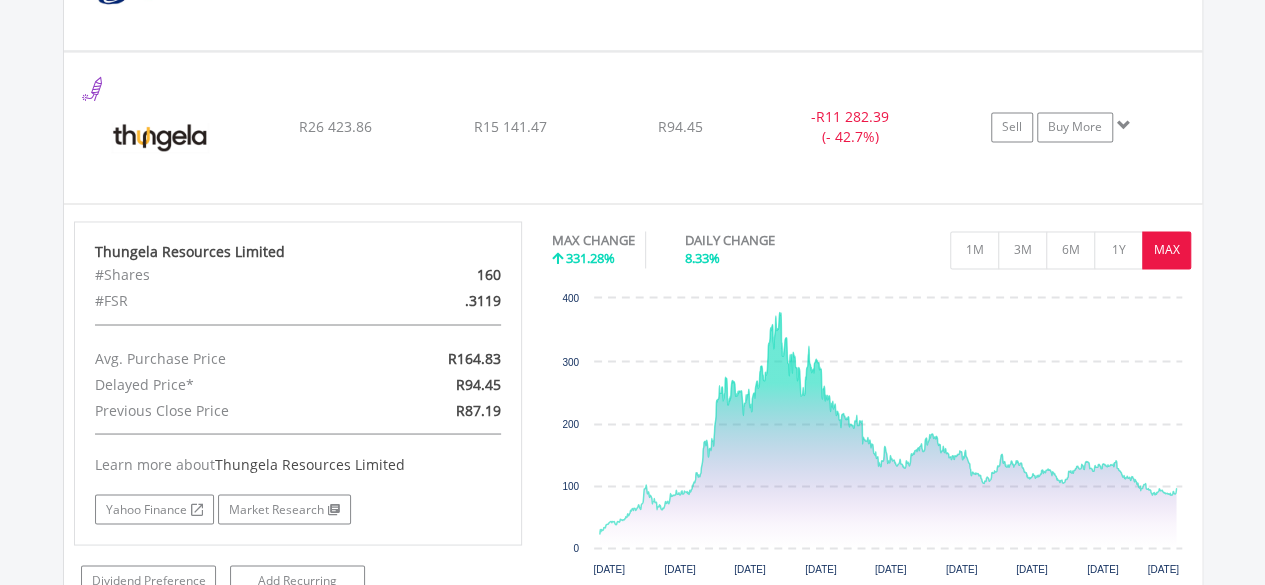 scroll, scrollTop: 1612, scrollLeft: 0, axis: vertical 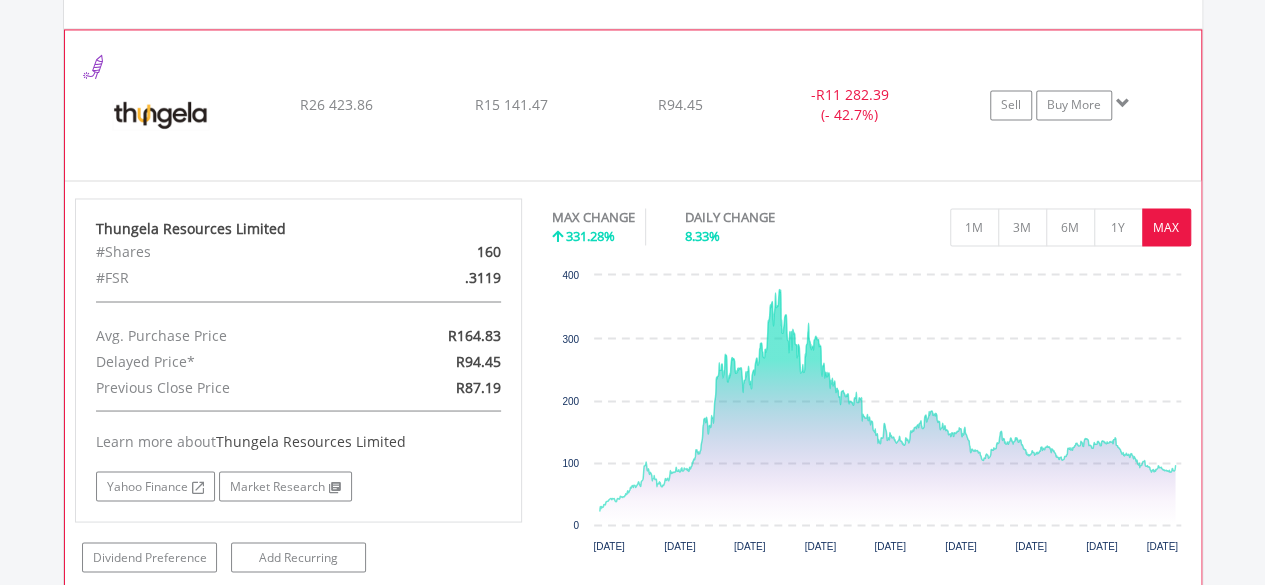 click on "﻿
Thungela Resources Limited
R26 423.86
R15 141.47
R94.45
-  R11 282.39 (- 42.7%)
Sell
Buy More" at bounding box center [633, -41] 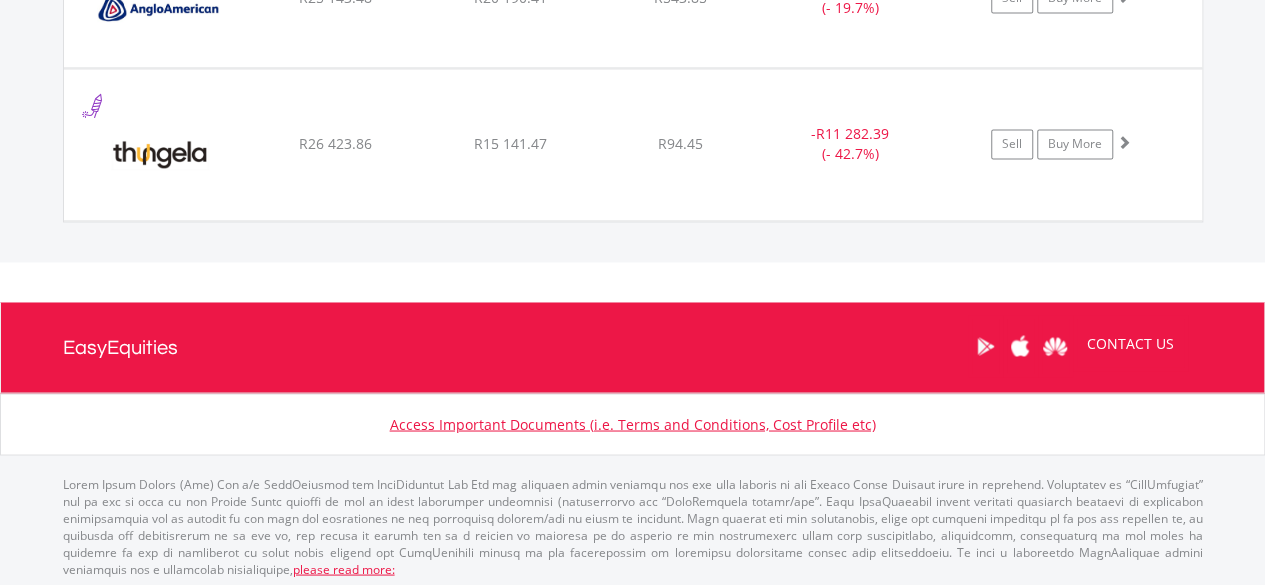 scroll, scrollTop: 1574, scrollLeft: 0, axis: vertical 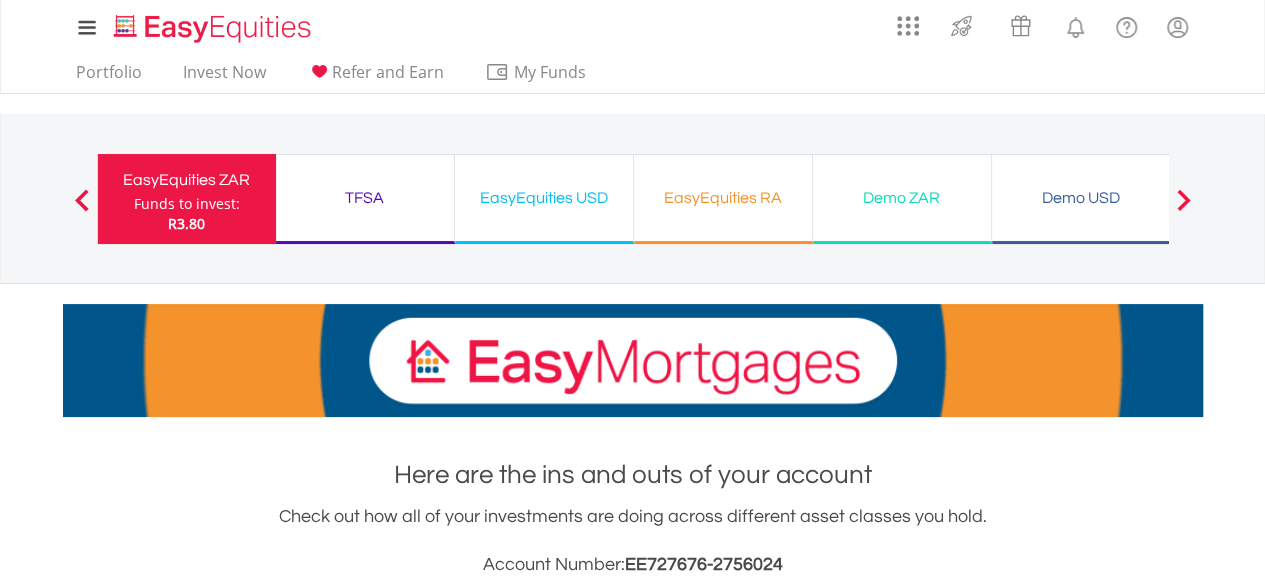 click on "TFSA" at bounding box center [365, 198] 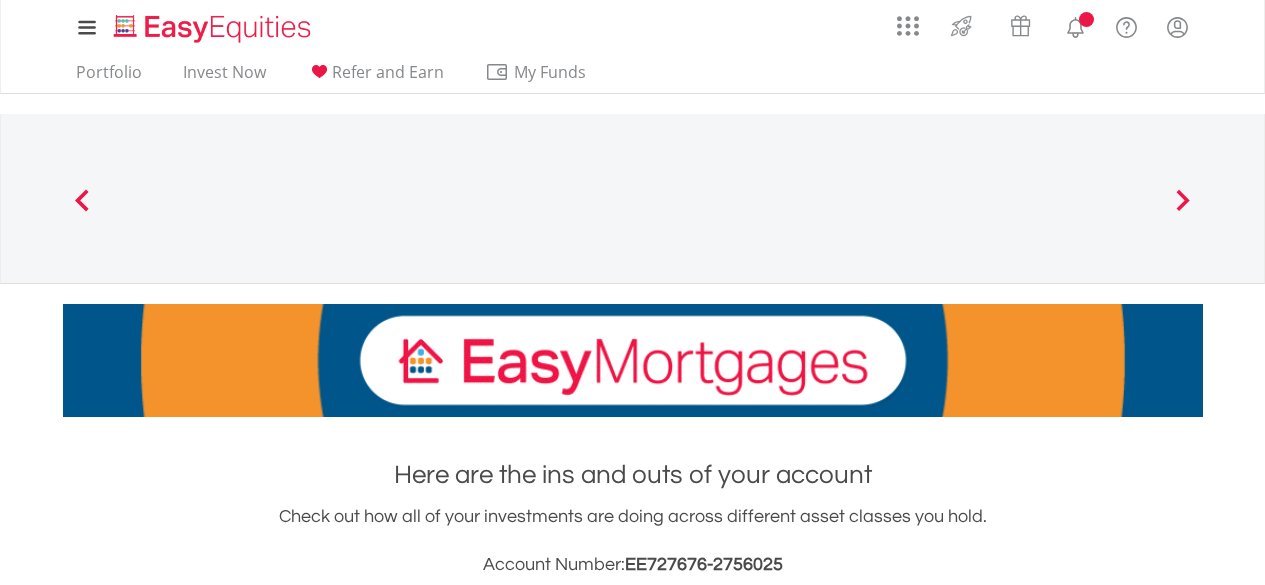 scroll, scrollTop: 0, scrollLeft: 0, axis: both 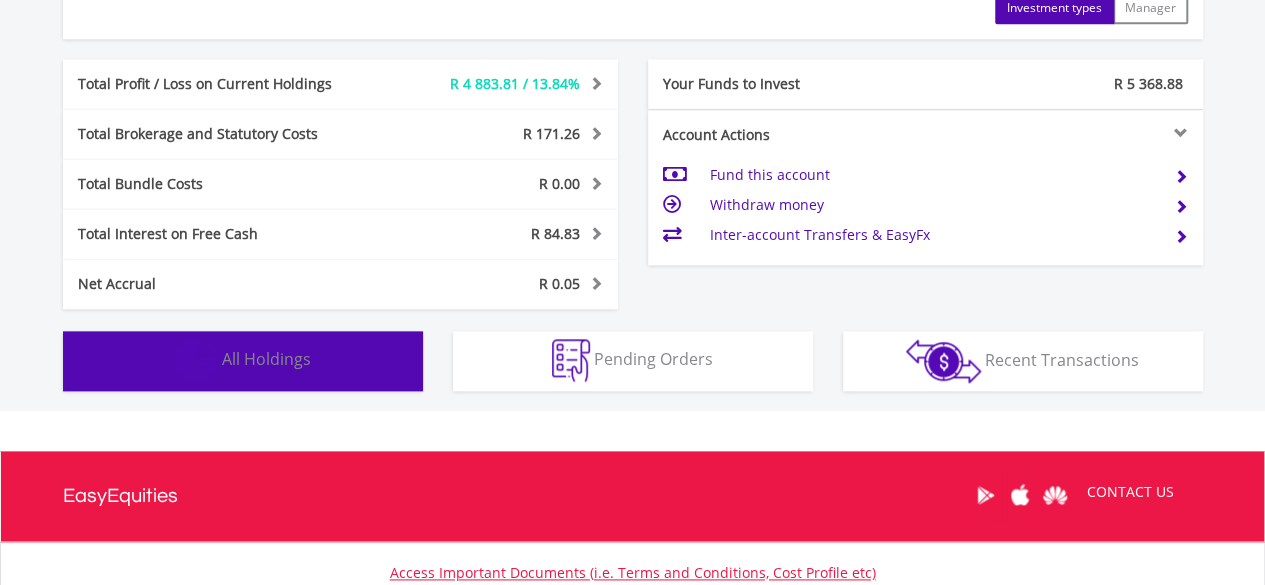 click on "All Holdings" at bounding box center [266, 359] 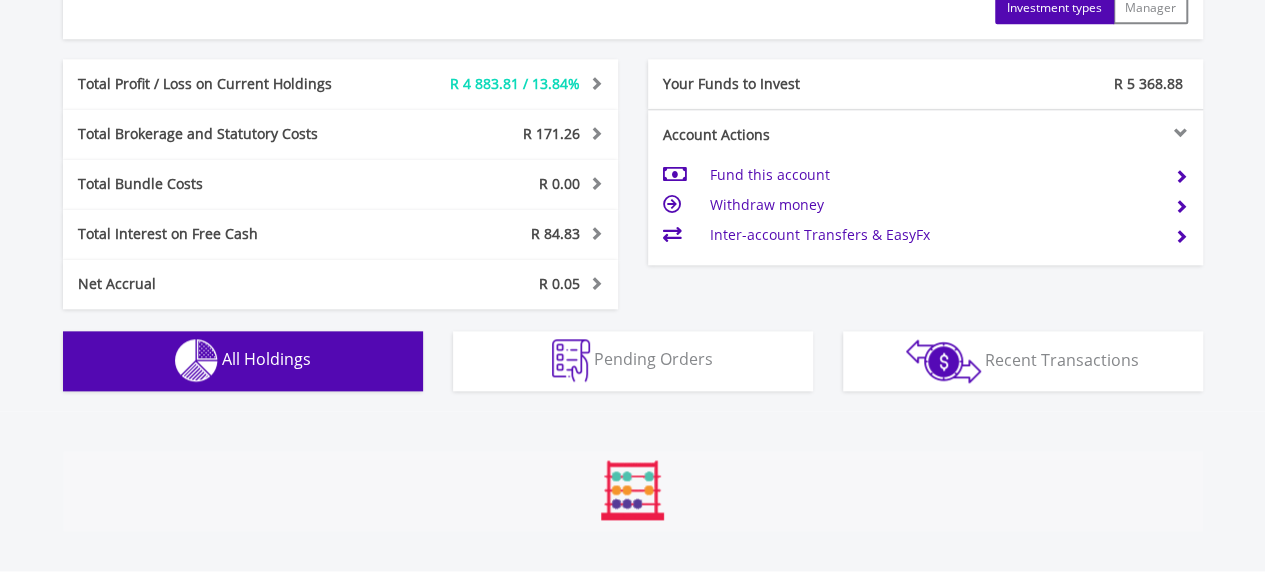 scroll, scrollTop: 1482, scrollLeft: 0, axis: vertical 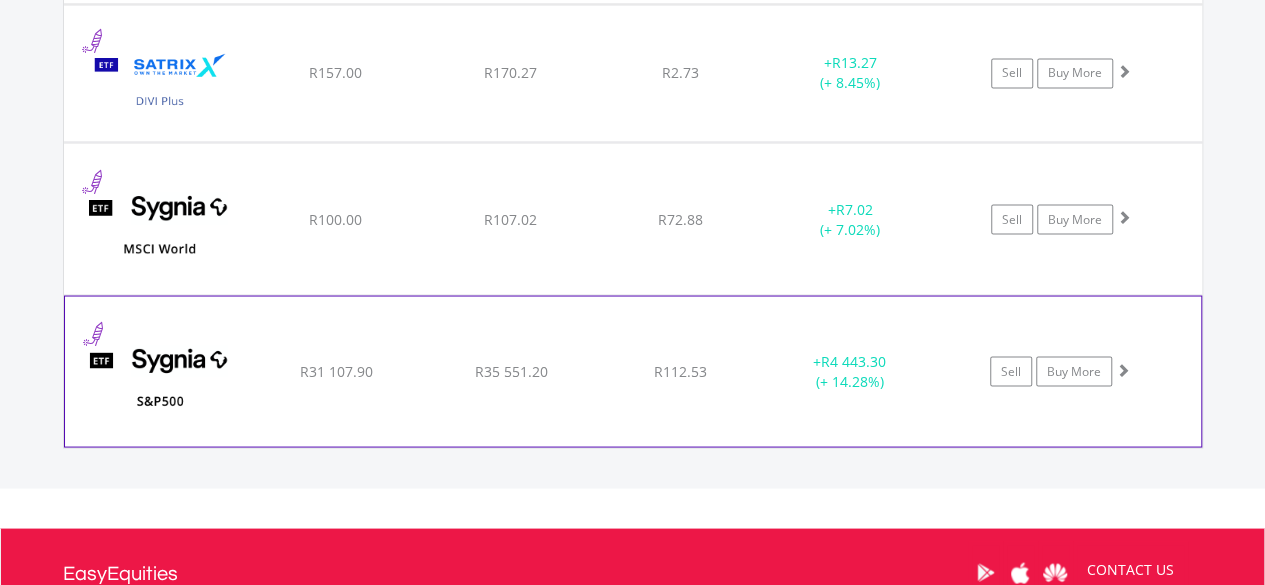 click on "R112.53" at bounding box center [680, -66] 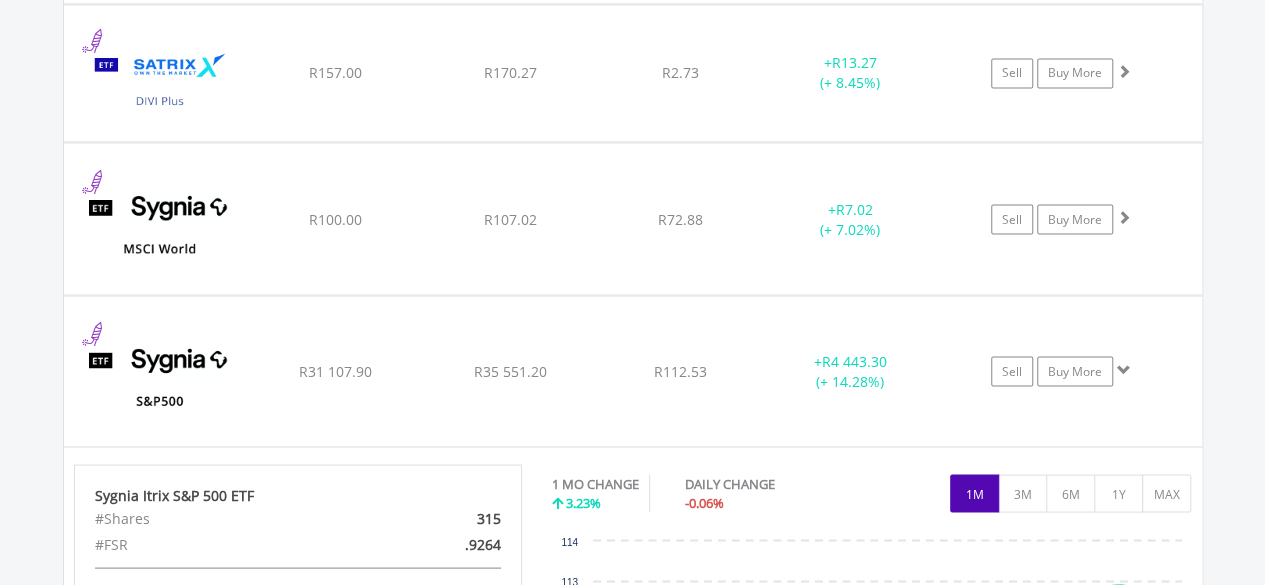 scroll, scrollTop: 1953, scrollLeft: 0, axis: vertical 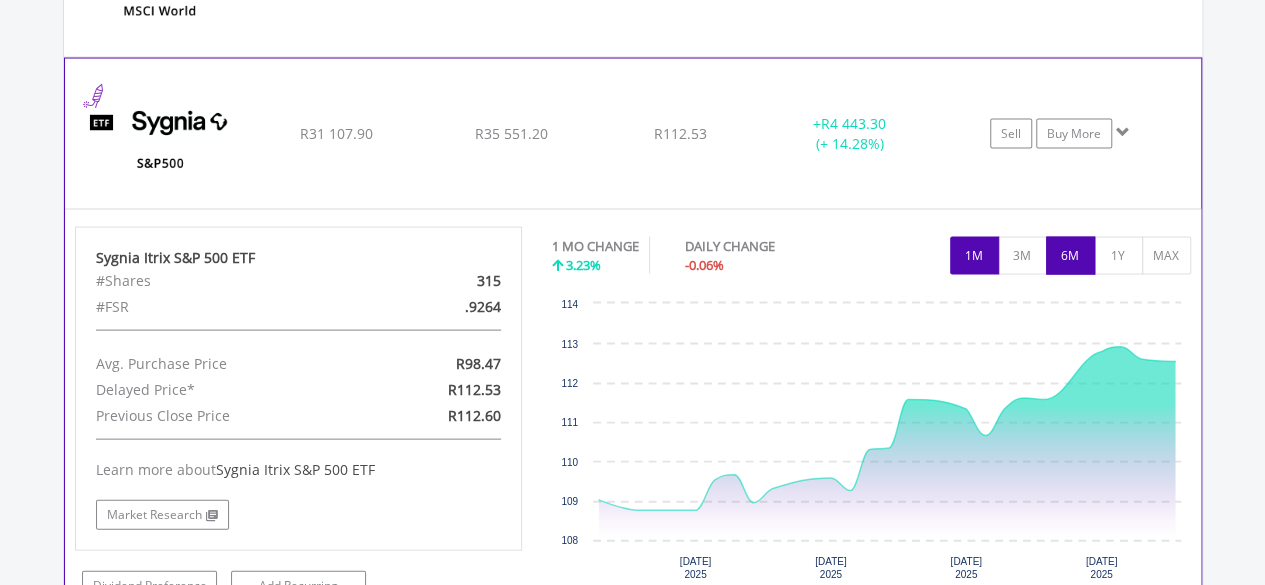 click on "6M" at bounding box center [1070, 256] 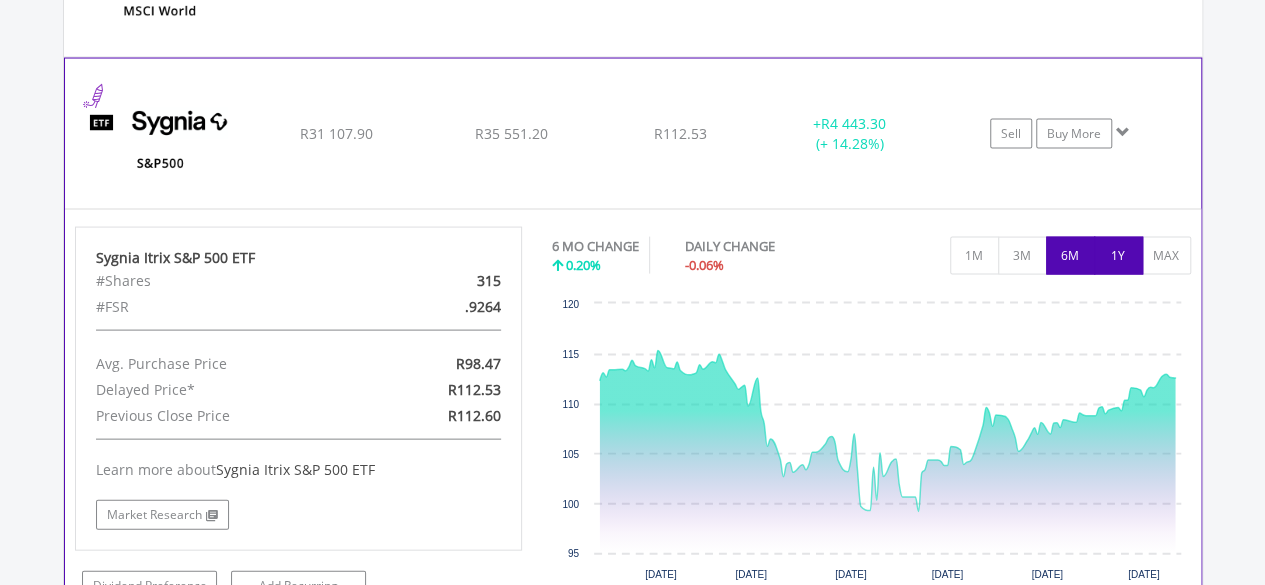 click on "1Y" at bounding box center [1118, 256] 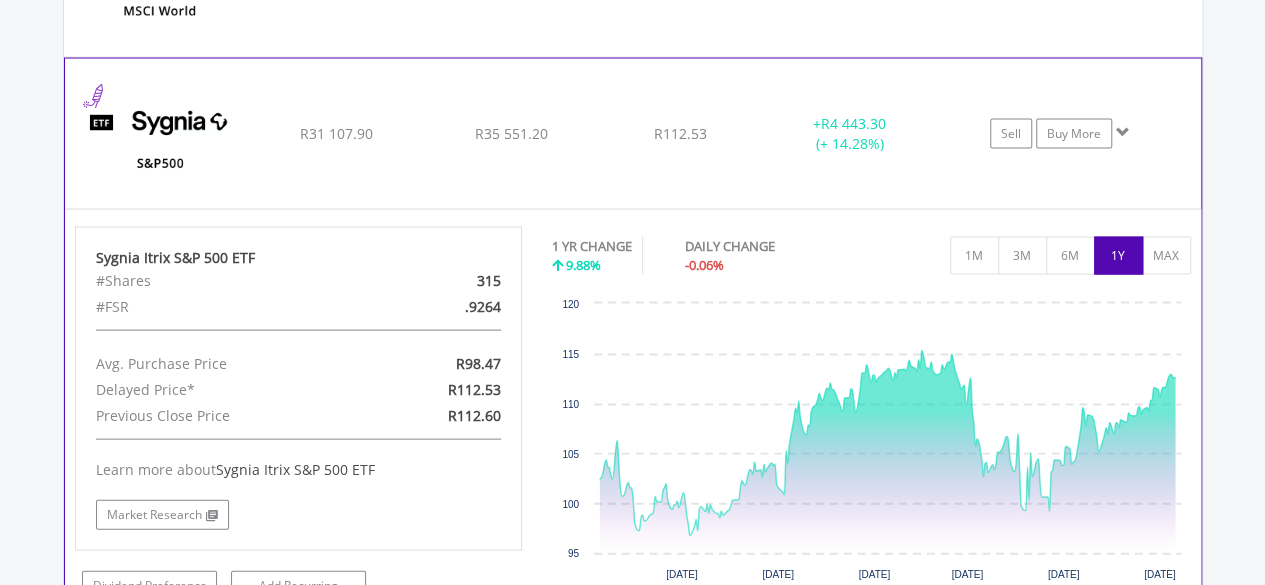 click on "﻿
Sygnia Itrix S&P 500 ETF
R31 107.90
R35 551.20
R112.53
+  R4 443.30 (+ 14.28%)
Sell
Buy More" at bounding box center [633, -303] 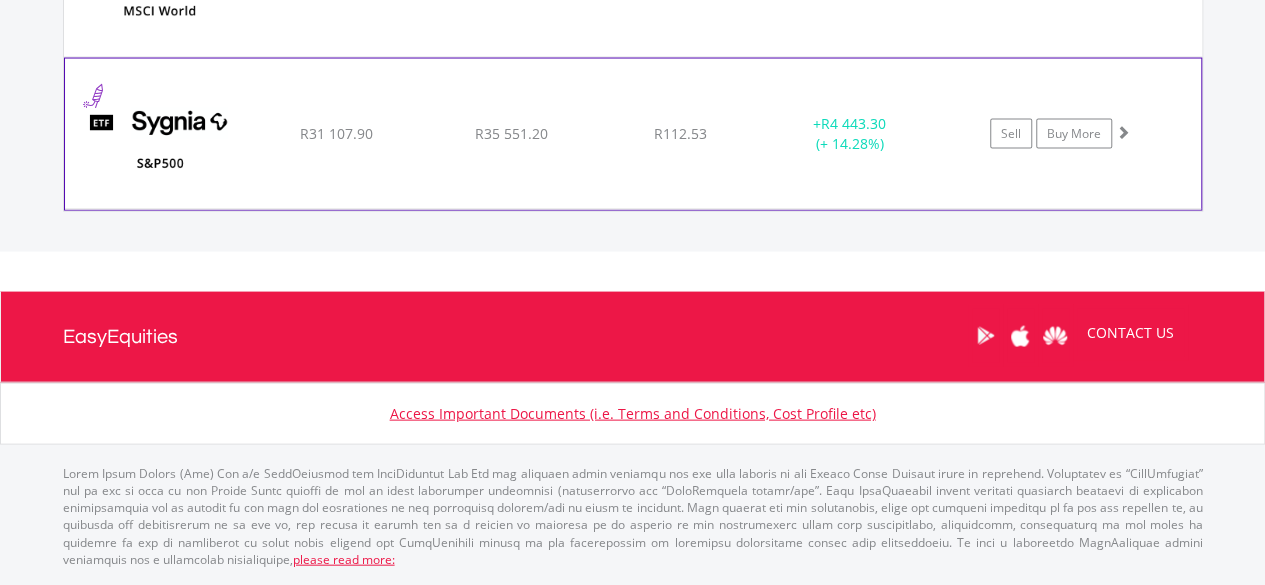 scroll, scrollTop: 1942, scrollLeft: 0, axis: vertical 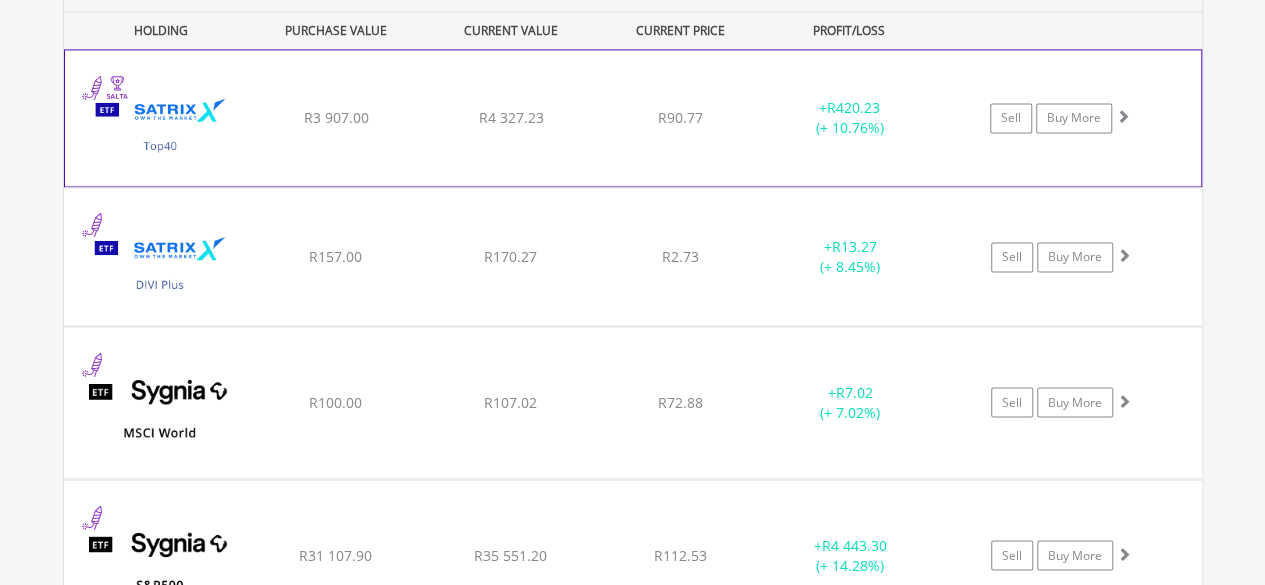 click on "﻿
Satrix 40 ETF
R3 907.00
R4 327.23
R90.77
+  R420.23 (+ 10.76%)
Sell
Buy More" at bounding box center (633, 118) 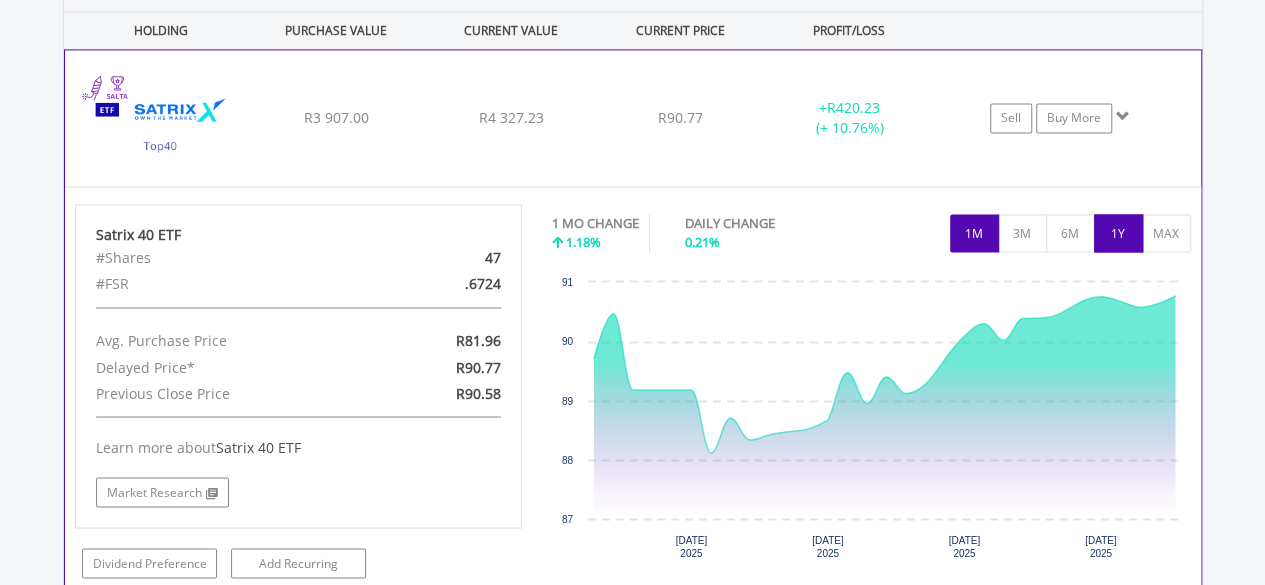 click on "1Y" at bounding box center [1118, 233] 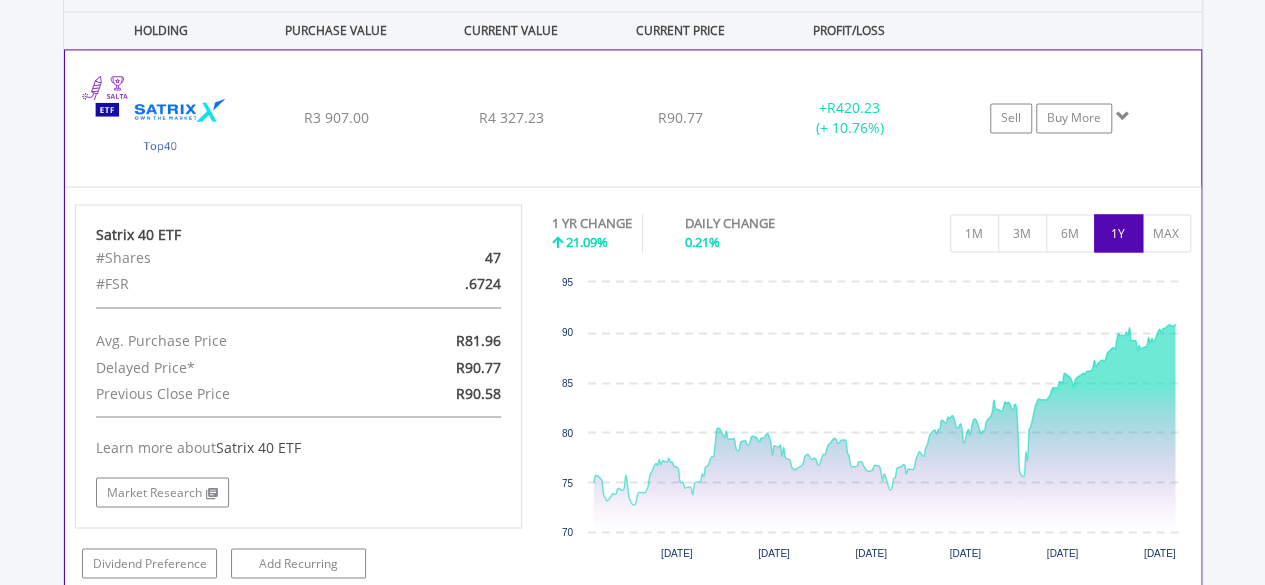 click on "﻿
Satrix 40 ETF
R3 907.00
R4 327.23
R90.77
+  R420.23 (+ 10.76%)
Sell
Buy More" at bounding box center [633, 118] 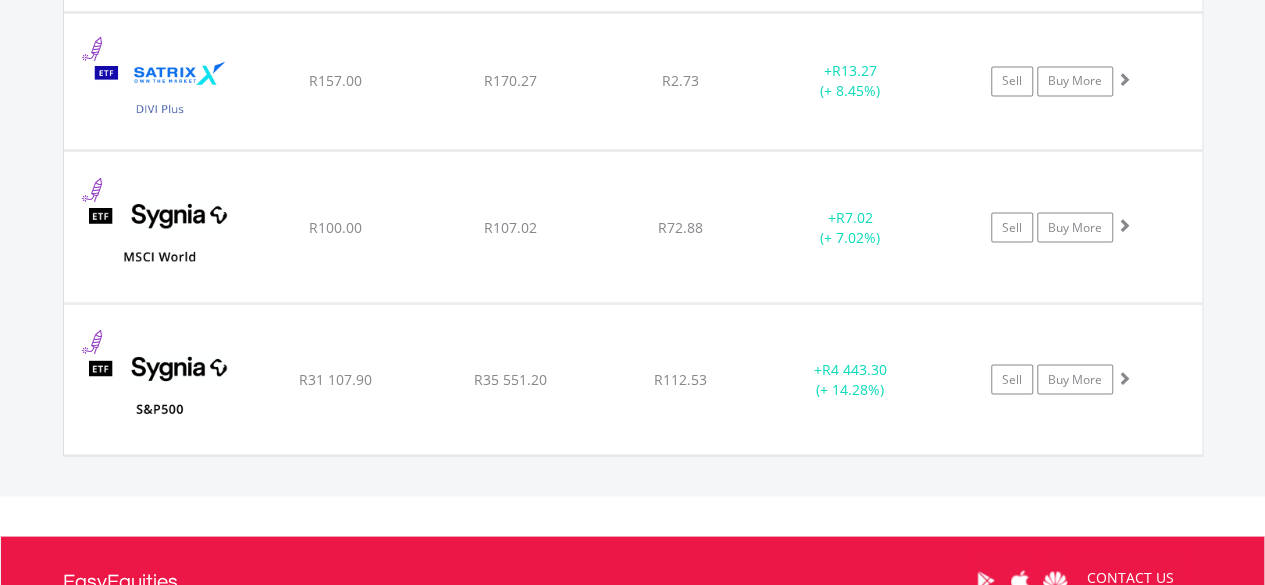 scroll, scrollTop: 1736, scrollLeft: 0, axis: vertical 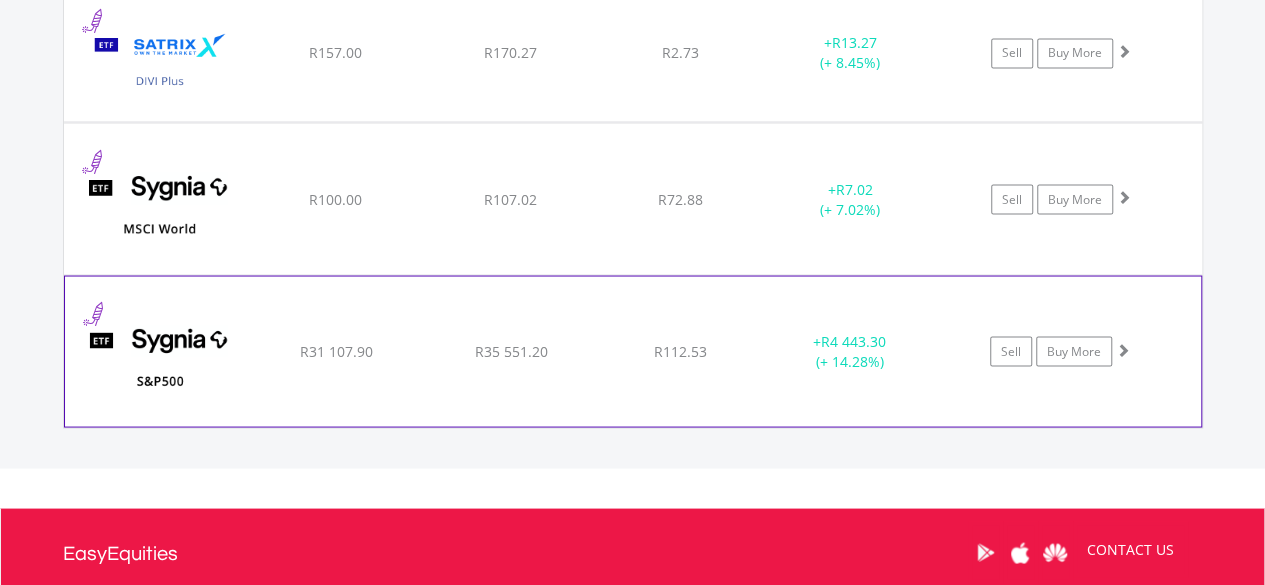 click on "﻿
Sygnia Itrix S&P 500 ETF
R31 107.90
R35 551.20
R112.53
+  R4 443.30 (+ 14.28%)
Sell
Buy More" at bounding box center [633, -86] 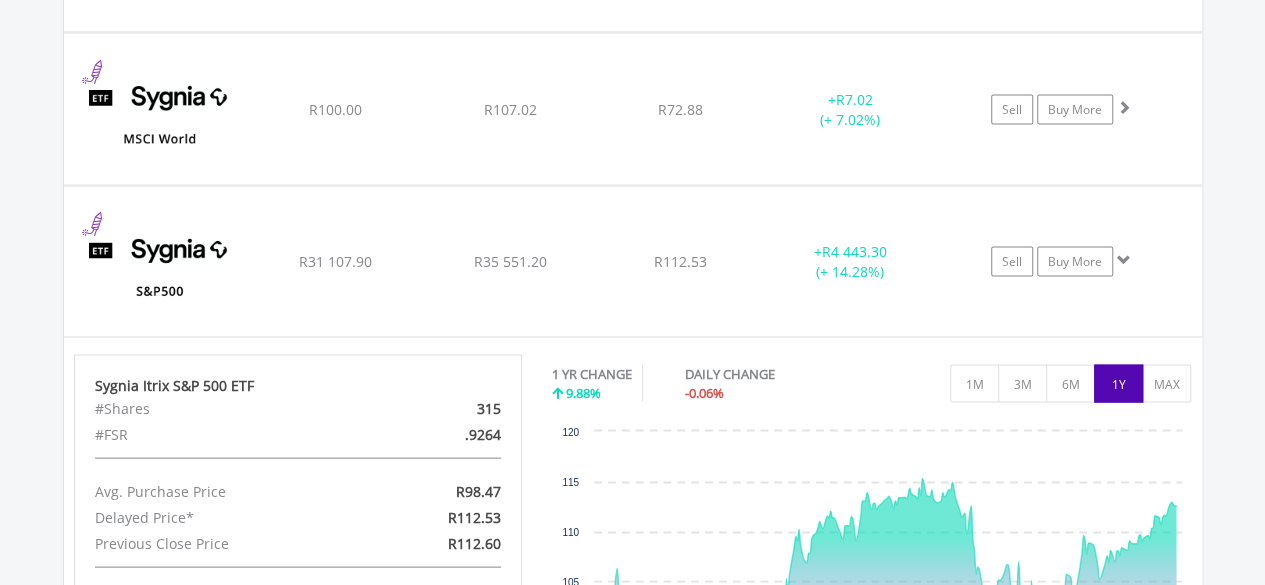 scroll, scrollTop: 1844, scrollLeft: 0, axis: vertical 